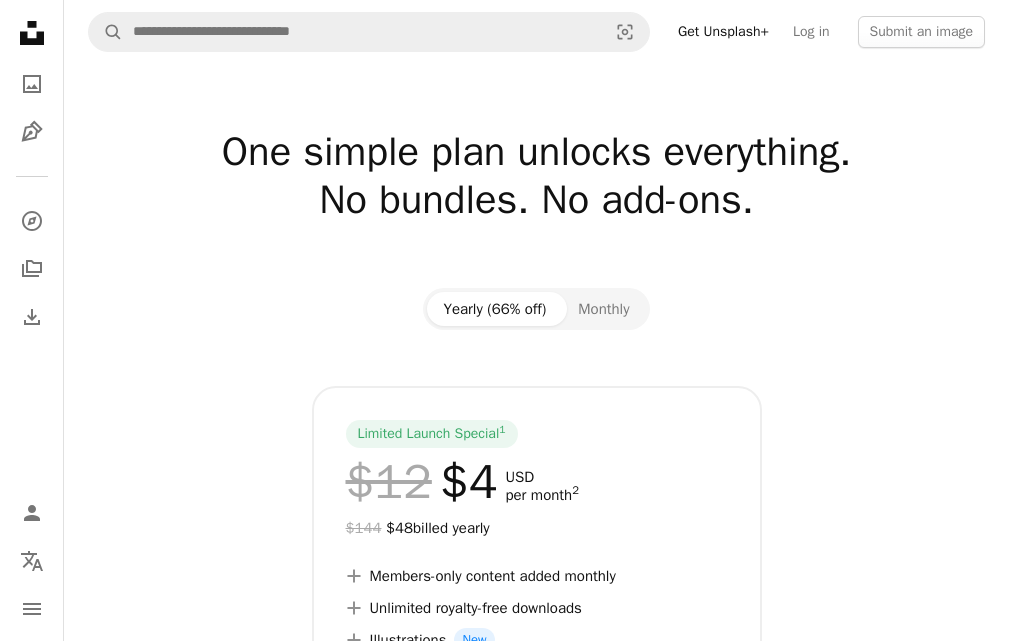 scroll, scrollTop: 0, scrollLeft: 0, axis: both 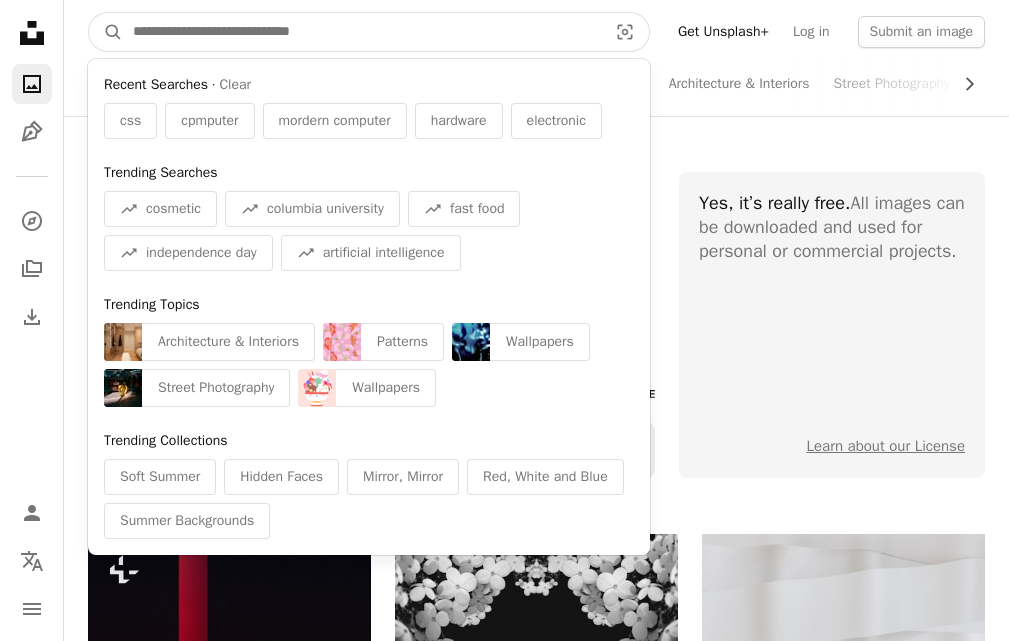 click at bounding box center (362, 32) 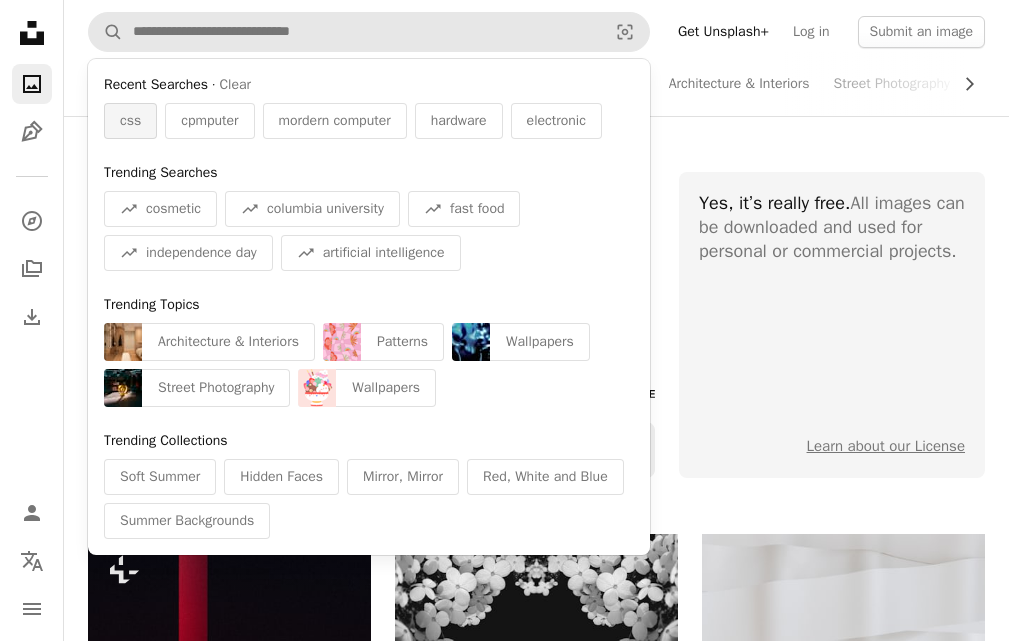 click on "css" at bounding box center (130, 121) 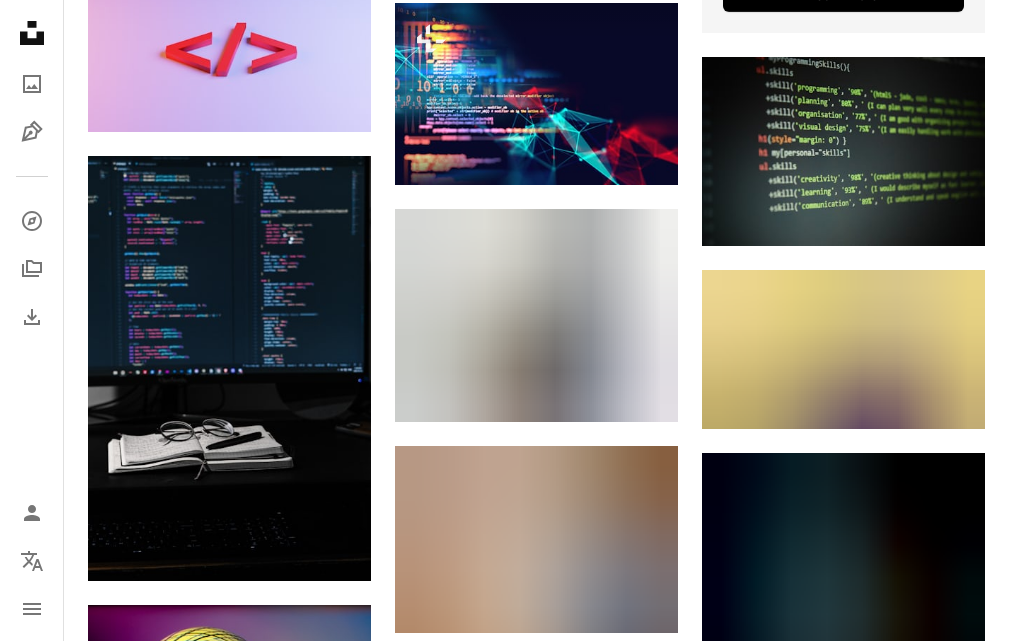 scroll, scrollTop: 928, scrollLeft: 0, axis: vertical 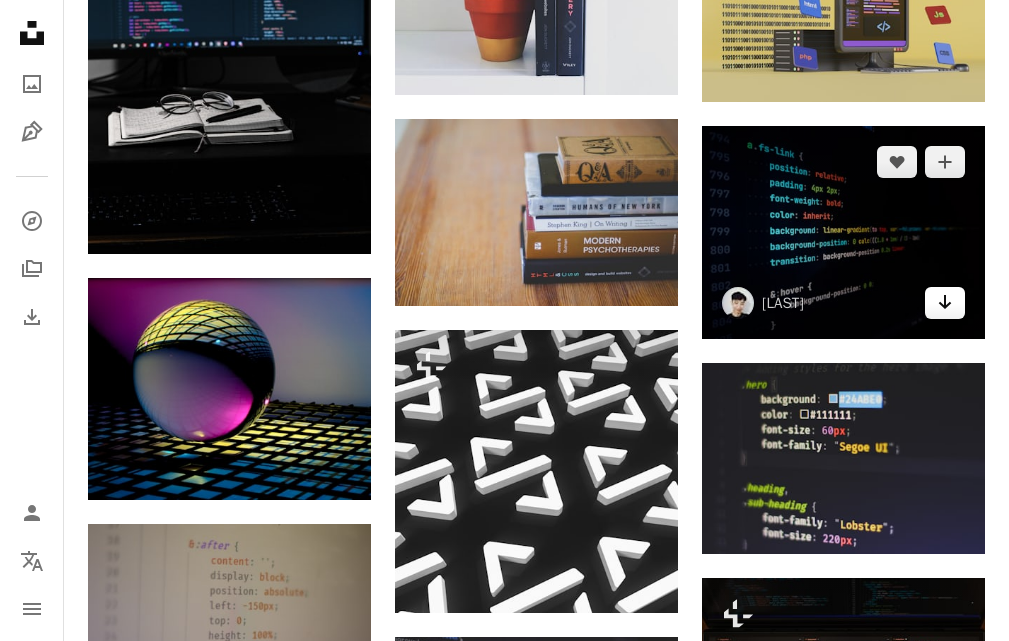 click on "Arrow pointing down" at bounding box center (945, 303) 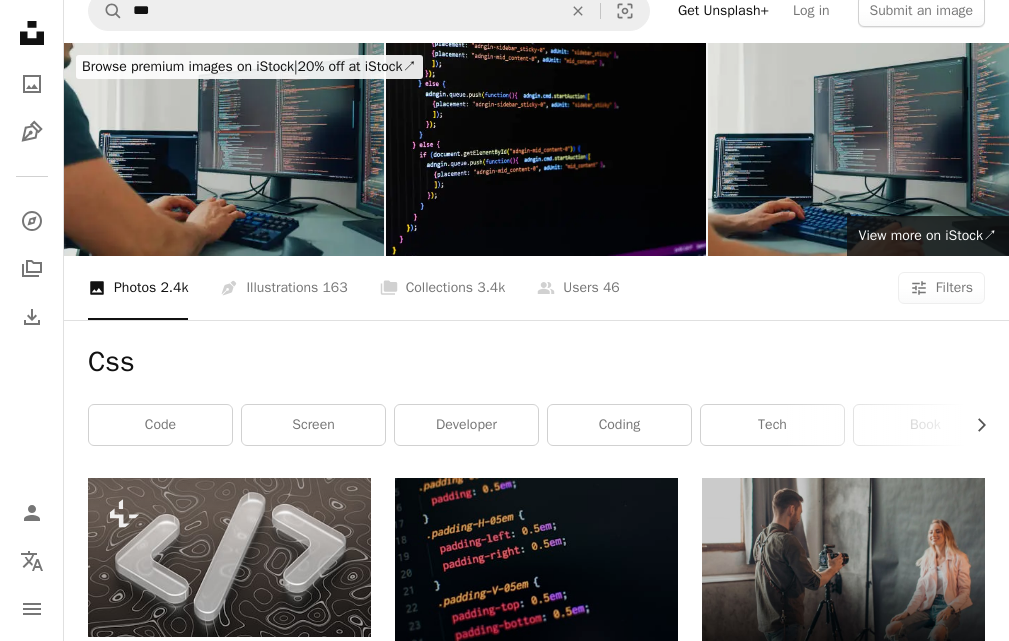 scroll, scrollTop: 5, scrollLeft: 0, axis: vertical 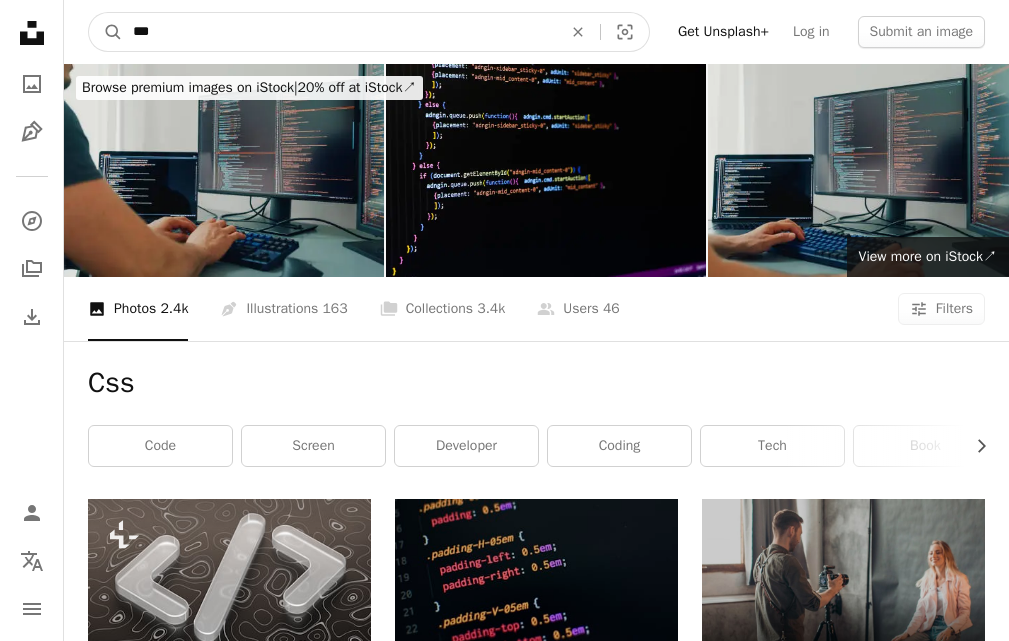 click on "***" at bounding box center [339, 32] 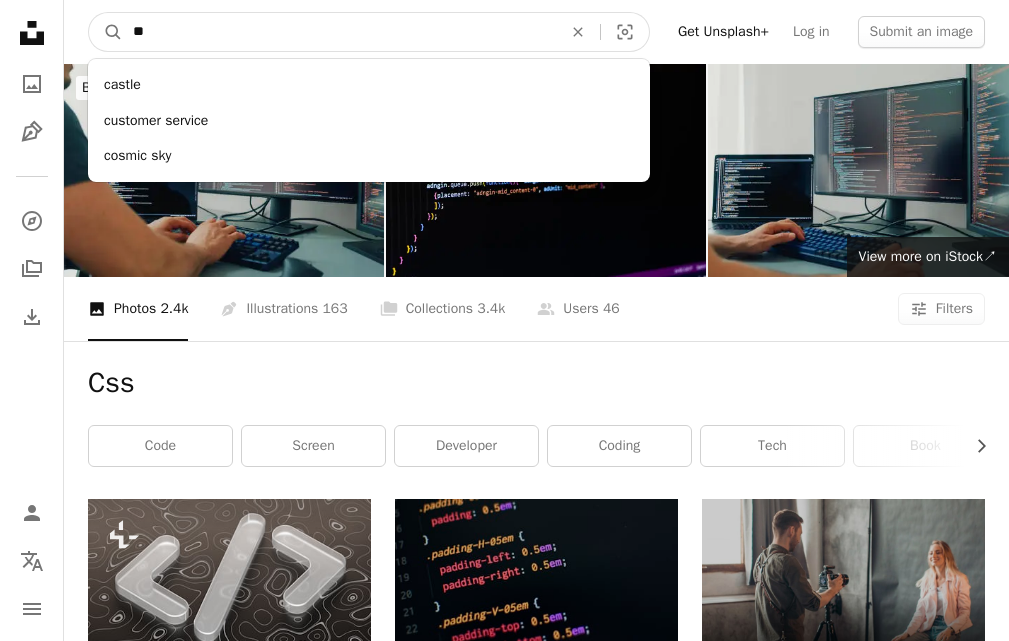 type on "*" 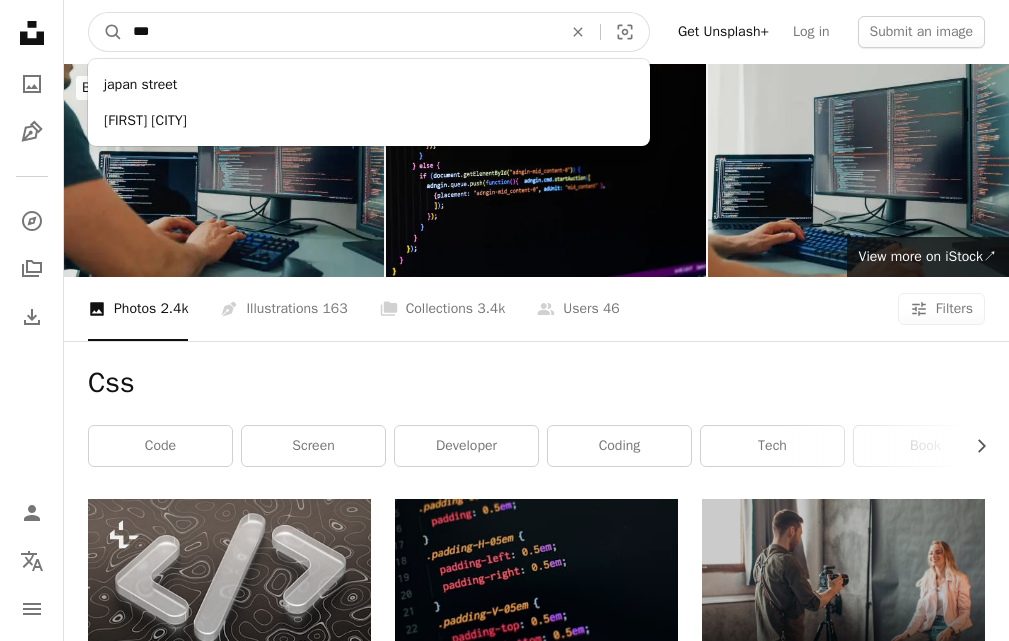 type on "****" 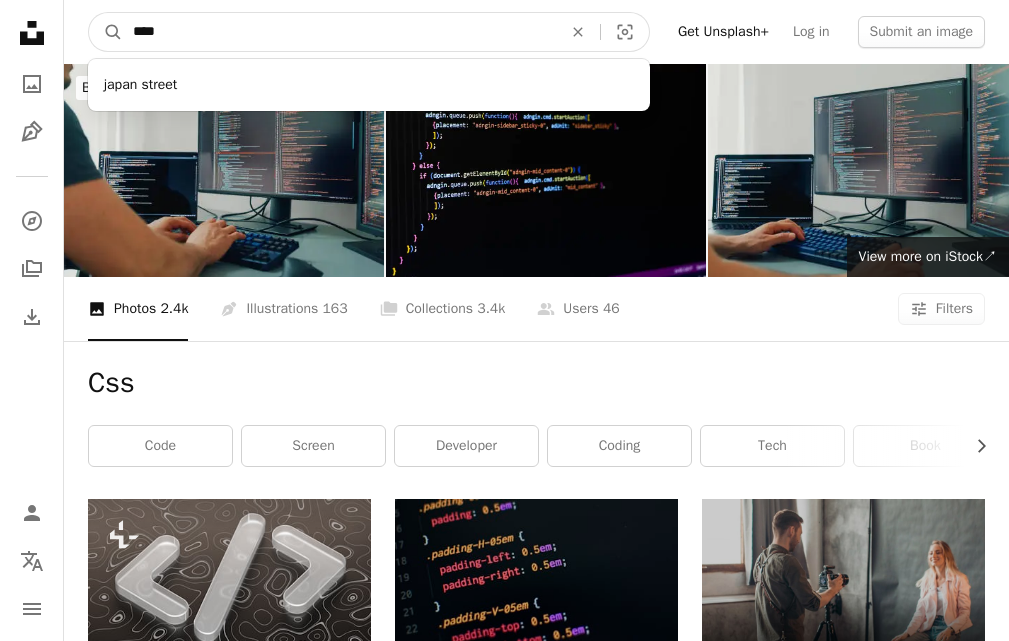 click on "A magnifying glass" at bounding box center (106, 32) 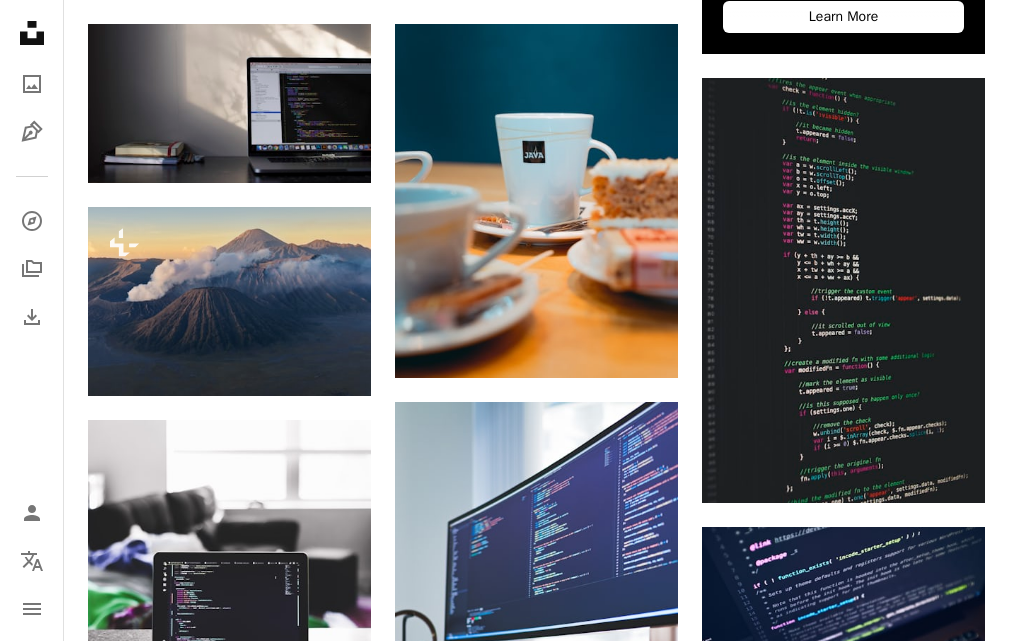 scroll, scrollTop: 1027, scrollLeft: 0, axis: vertical 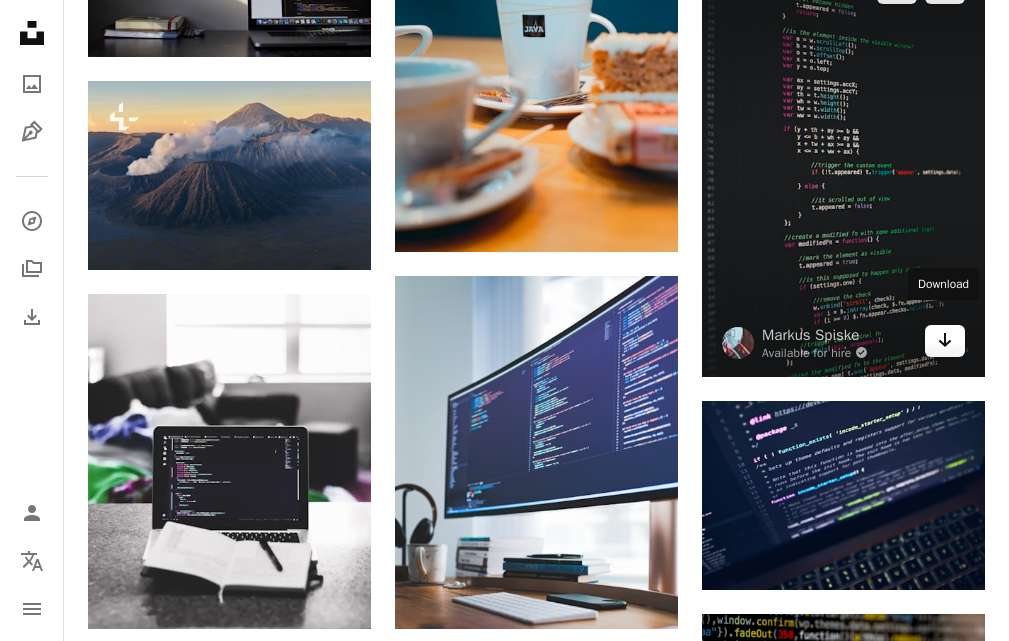 click on "Arrow pointing down" 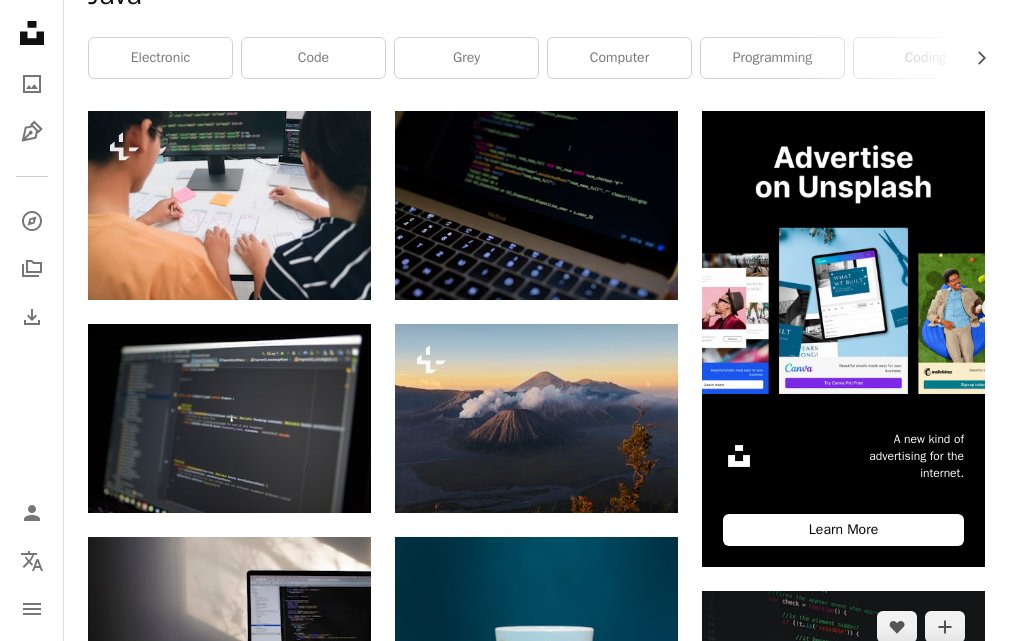 scroll, scrollTop: 352, scrollLeft: 0, axis: vertical 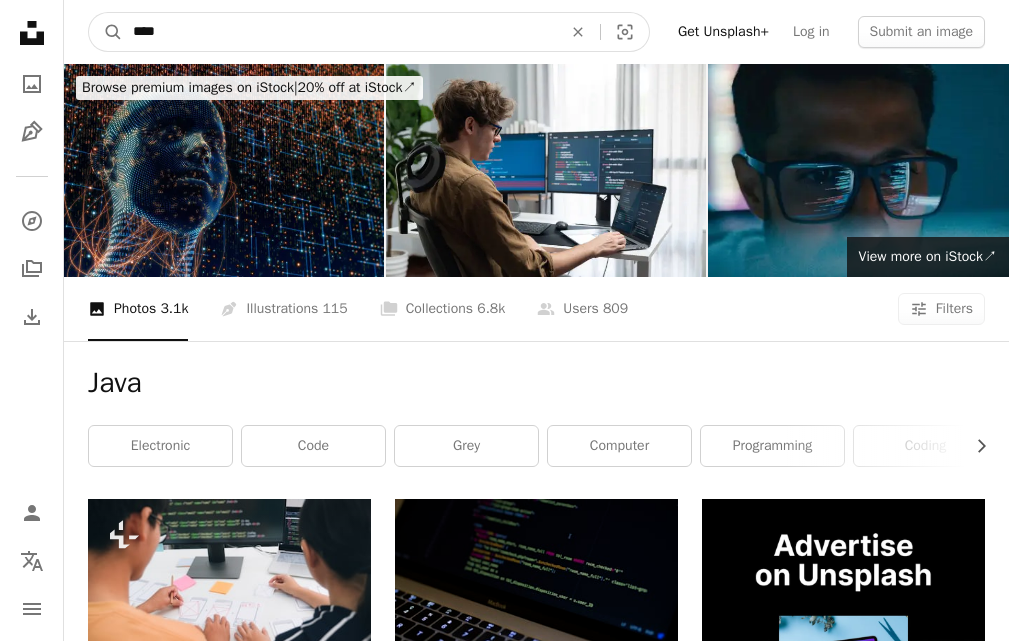 click on "****" at bounding box center [339, 32] 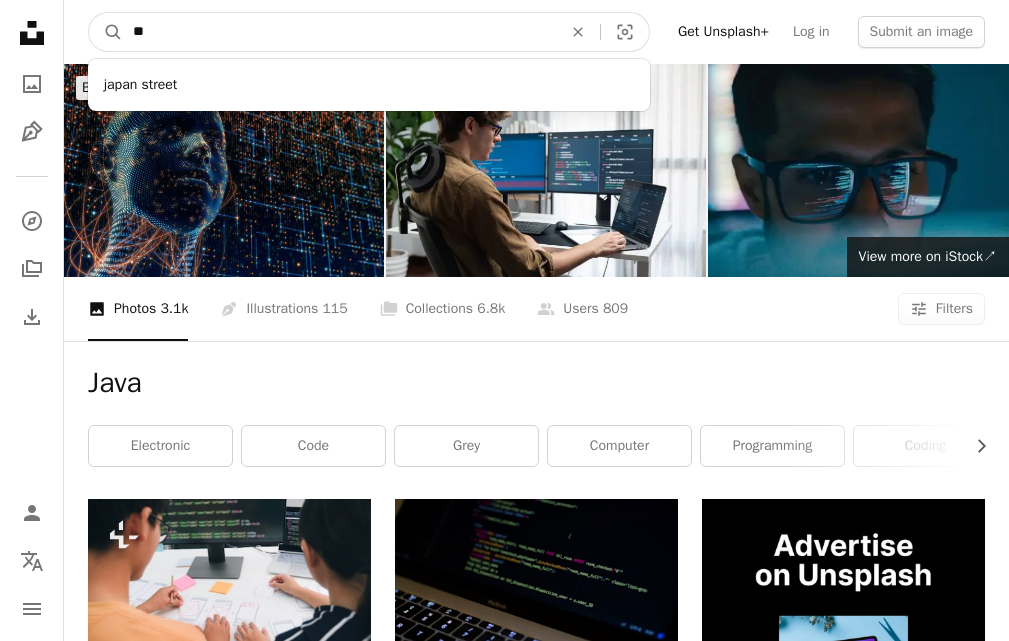 type on "*" 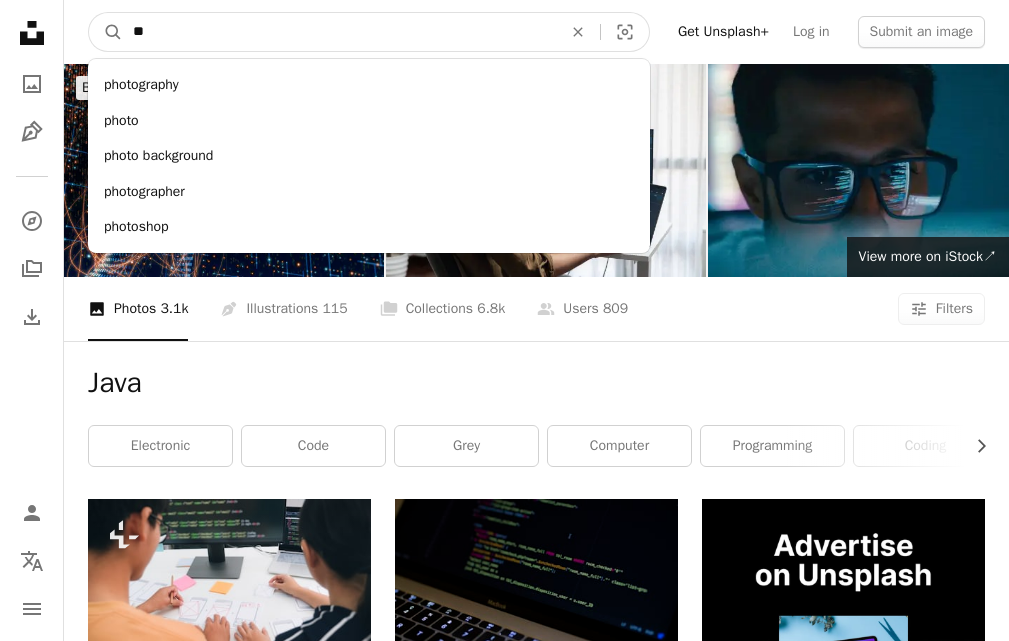 type on "***" 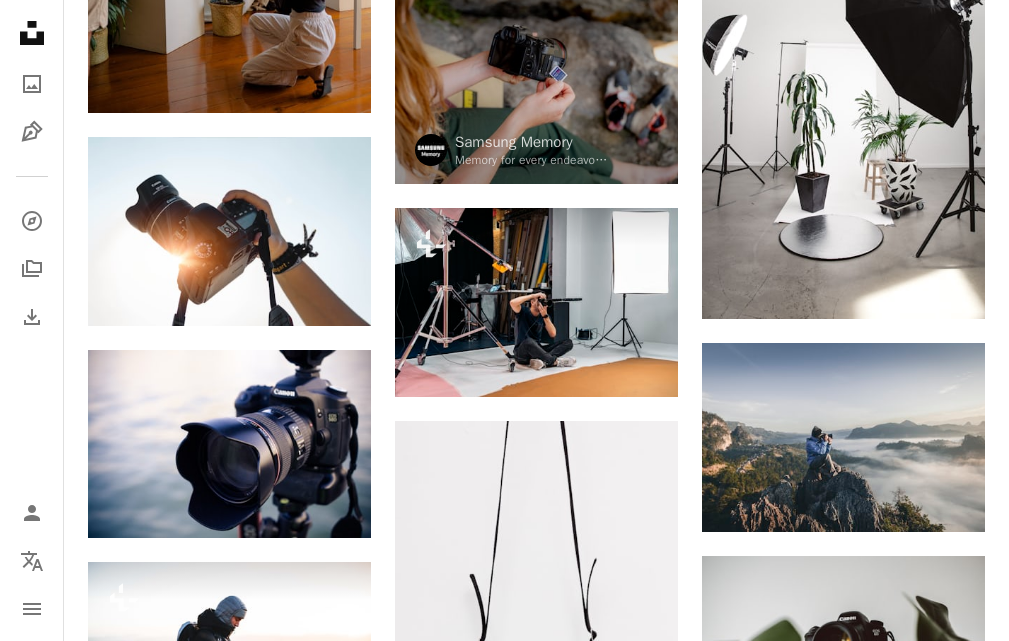 scroll, scrollTop: 0, scrollLeft: 0, axis: both 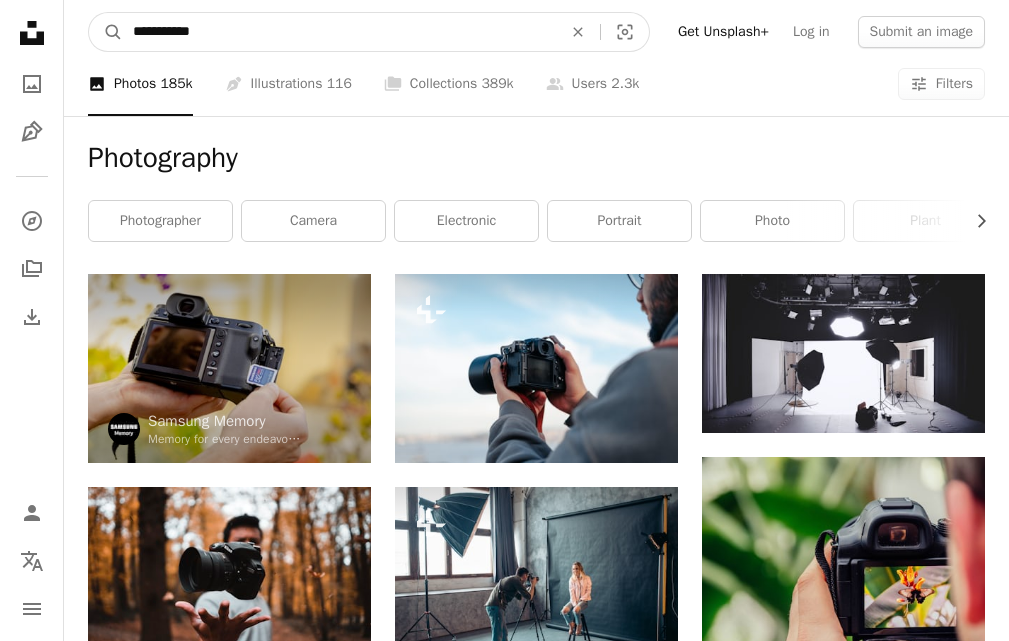 click on "**********" at bounding box center (339, 32) 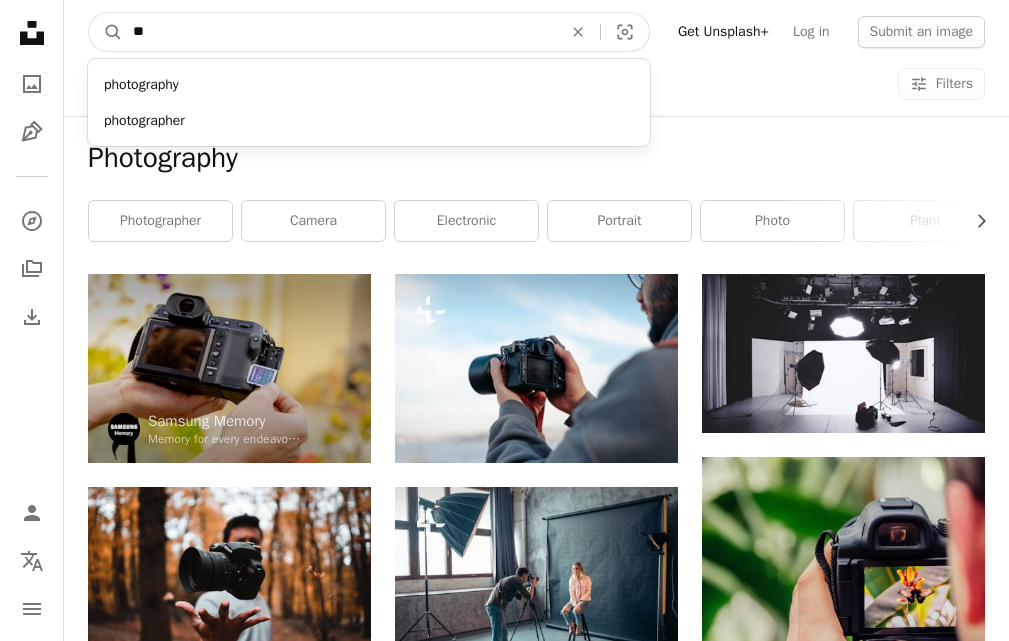 type on "*" 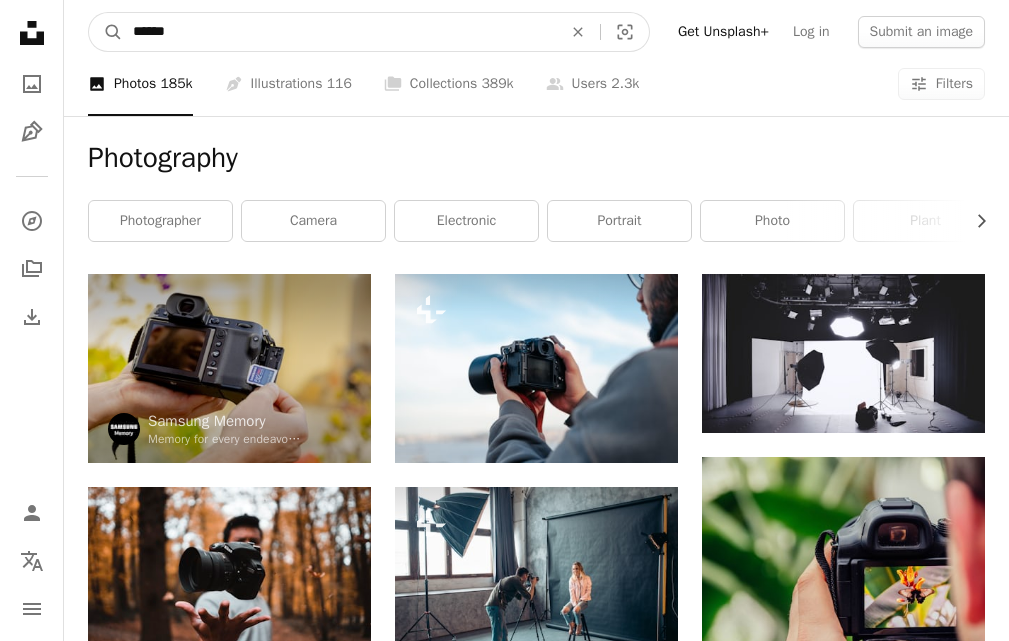 type on "*****" 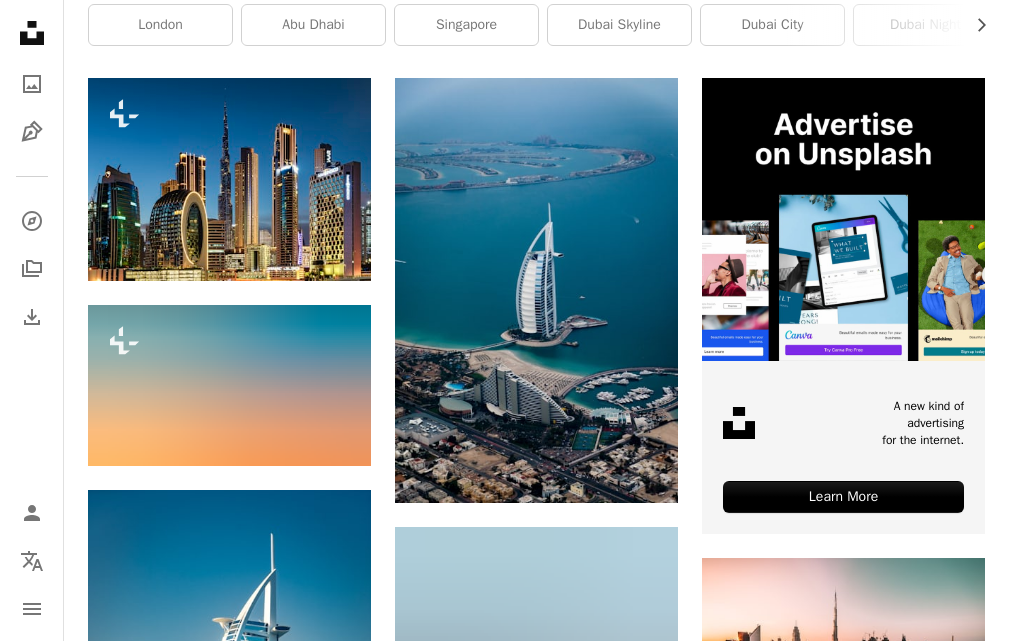 scroll, scrollTop: 396, scrollLeft: 0, axis: vertical 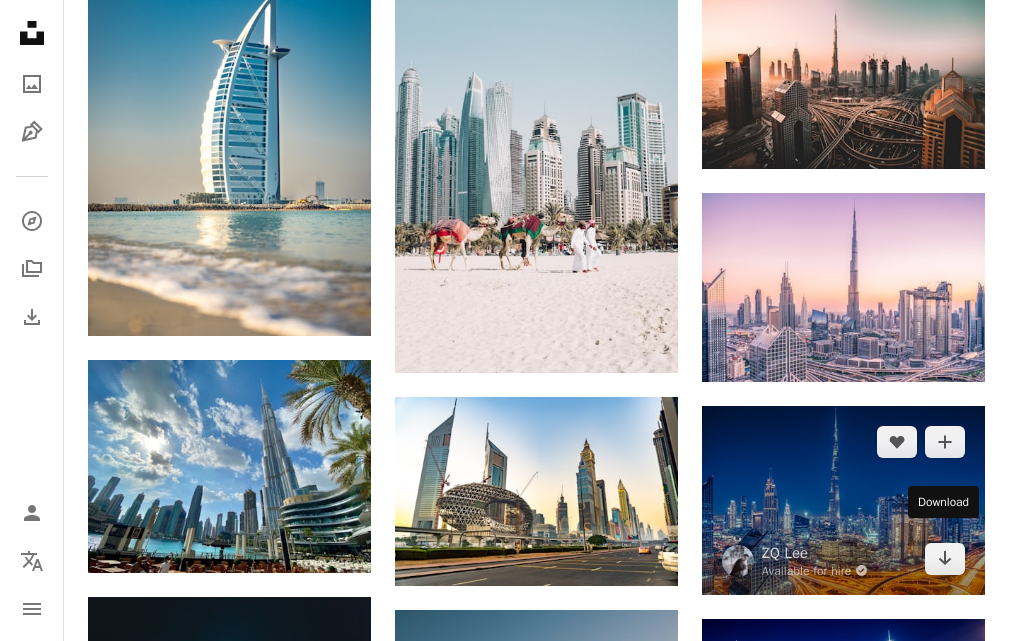 drag, startPoint x: 945, startPoint y: 543, endPoint x: 935, endPoint y: 502, distance: 42.201897 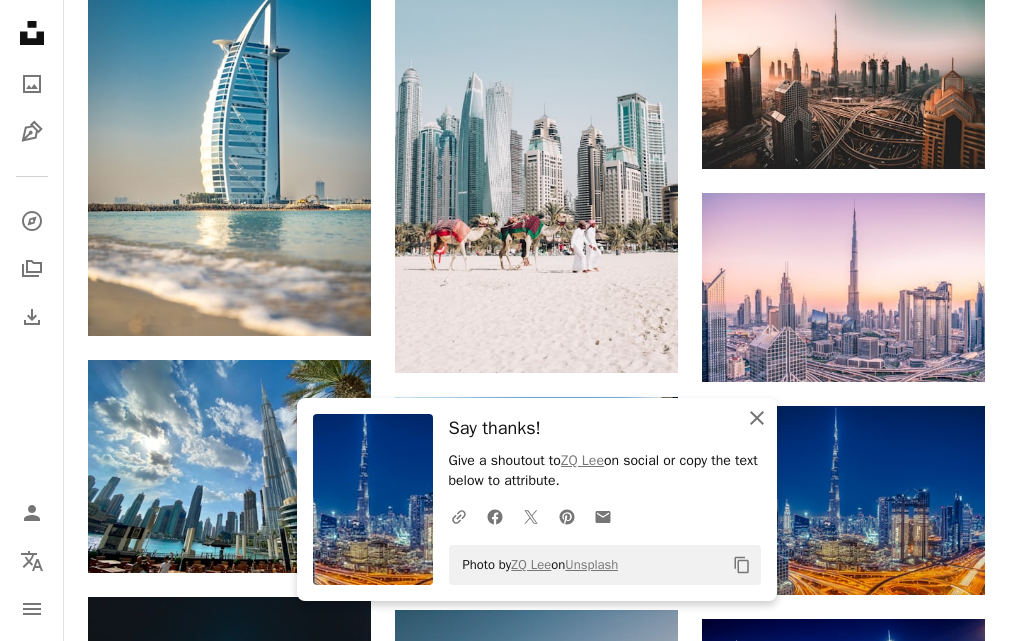 click on "An X shape" 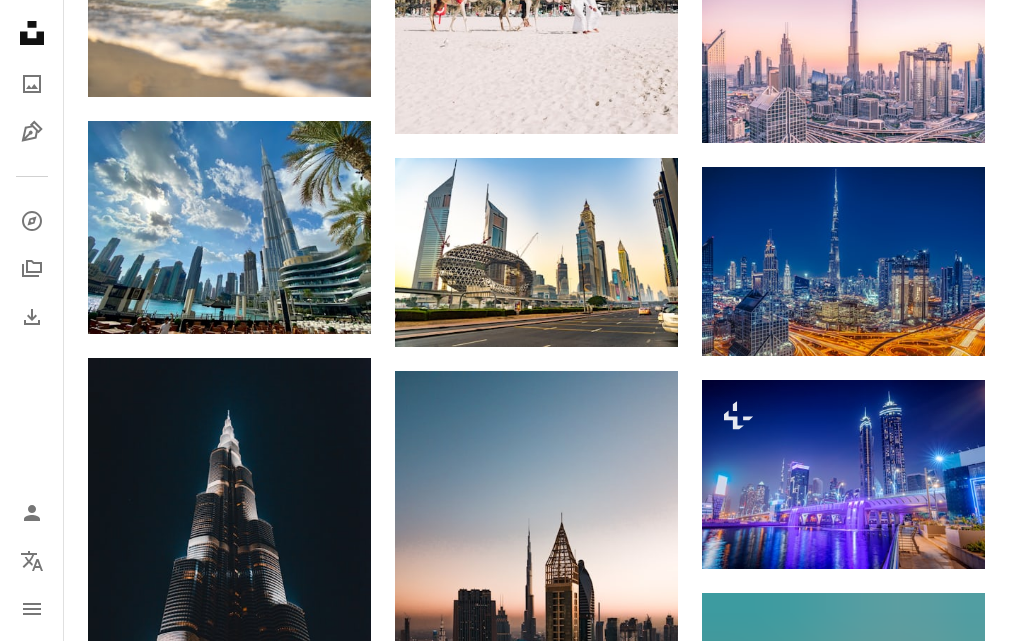 scroll, scrollTop: 1232, scrollLeft: 0, axis: vertical 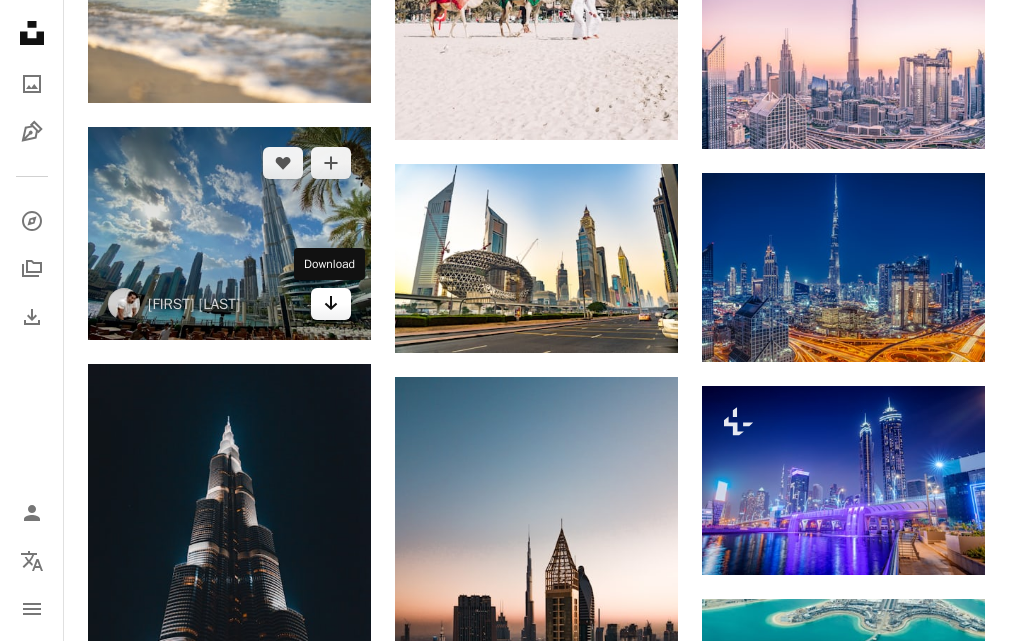 click on "Arrow pointing down" 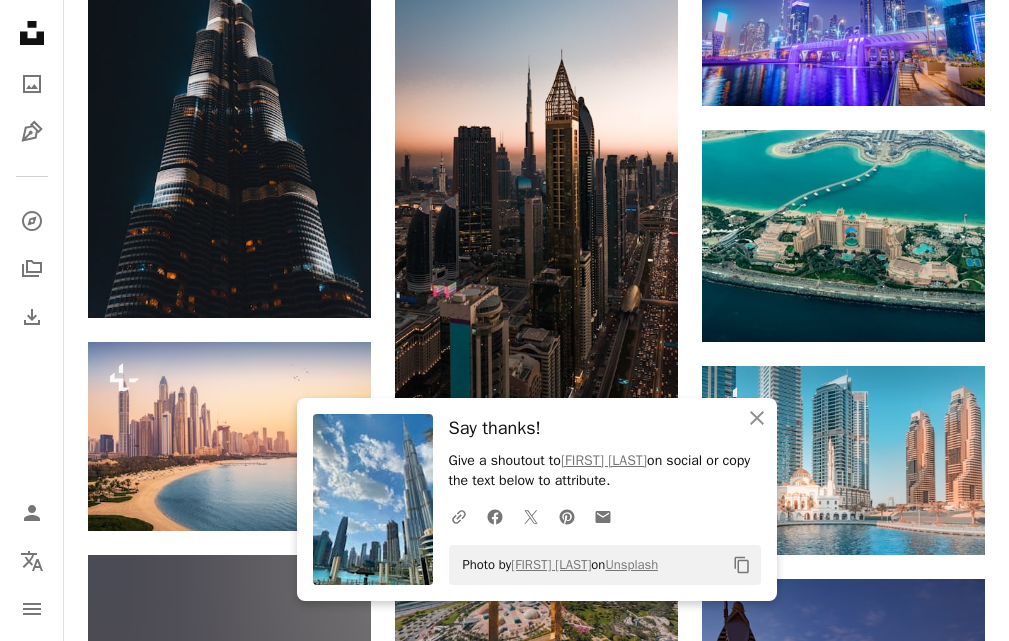 scroll, scrollTop: 1752, scrollLeft: 0, axis: vertical 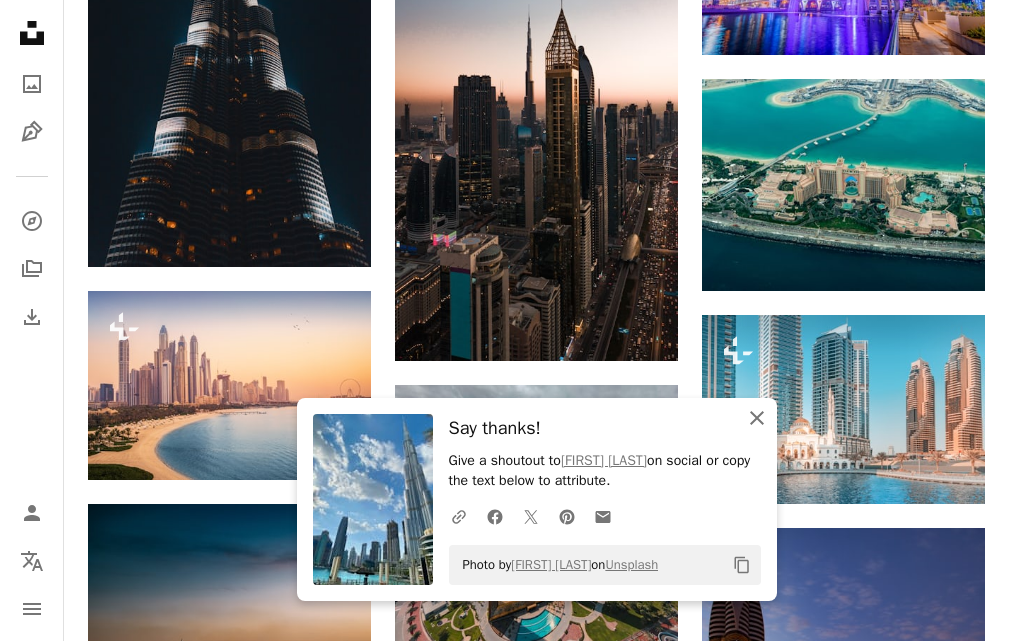 click on "An X shape" 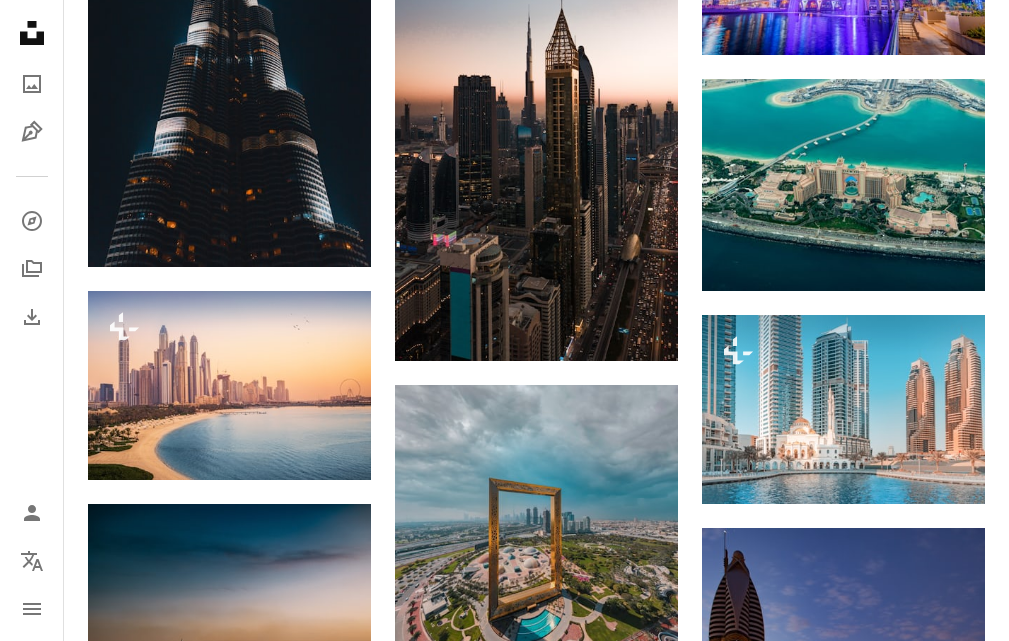 type 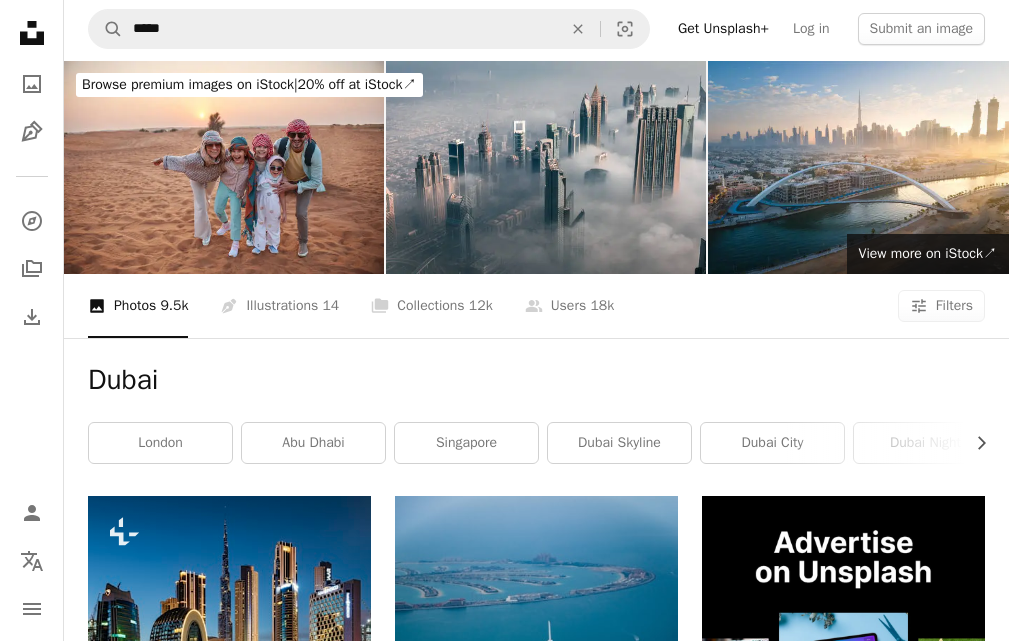 scroll, scrollTop: 0, scrollLeft: 0, axis: both 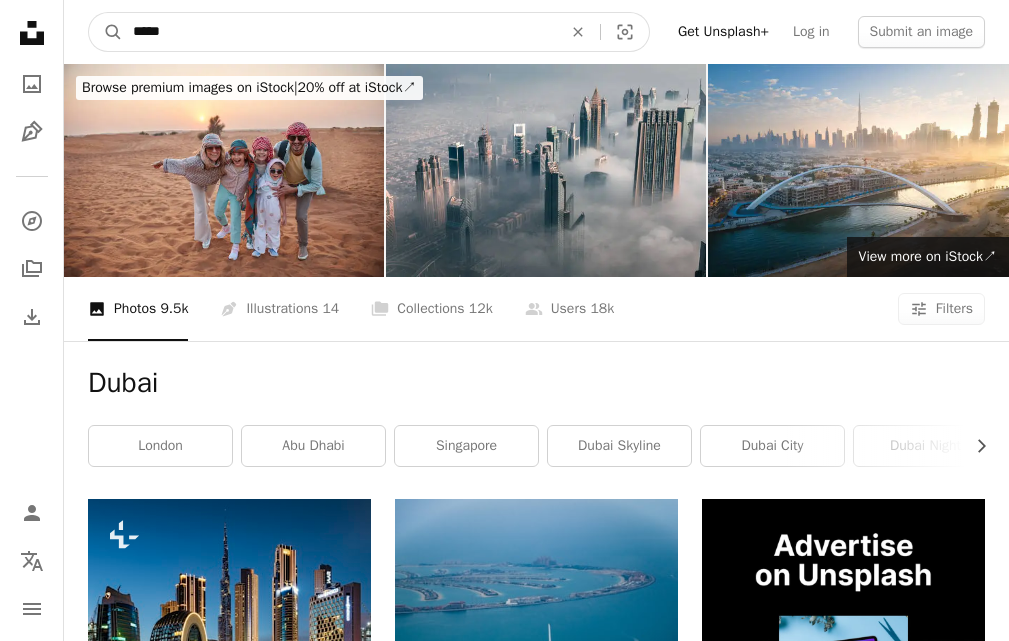 click on "*****" at bounding box center (339, 32) 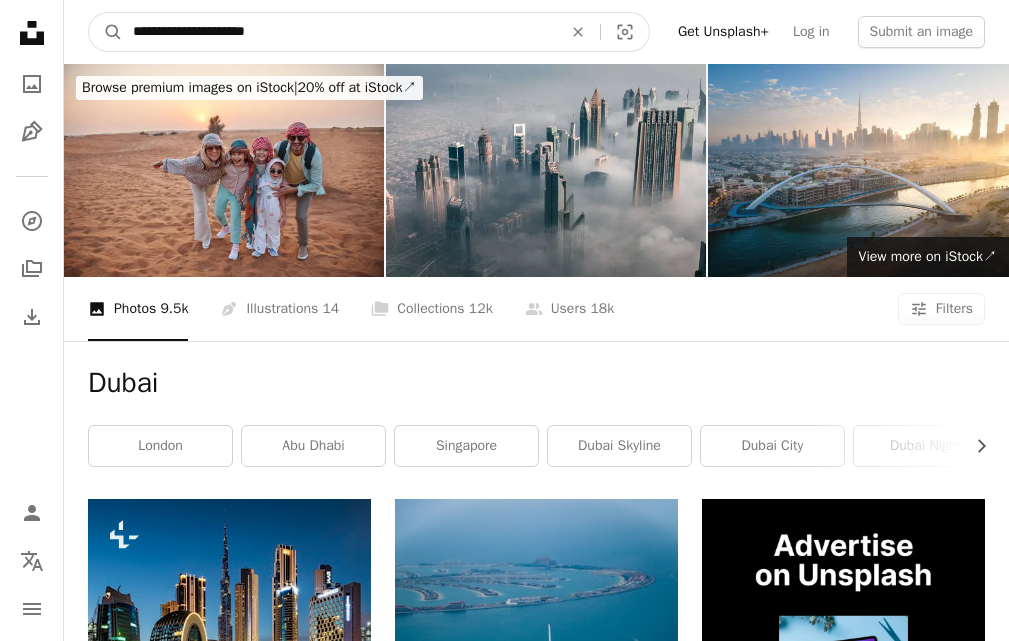 type on "**********" 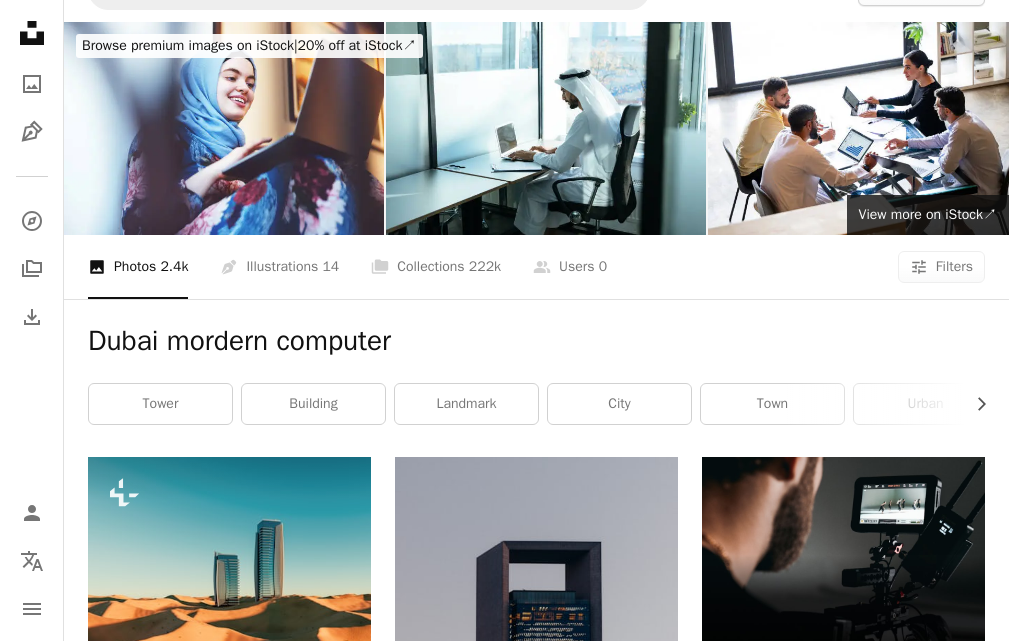 scroll, scrollTop: 0, scrollLeft: 0, axis: both 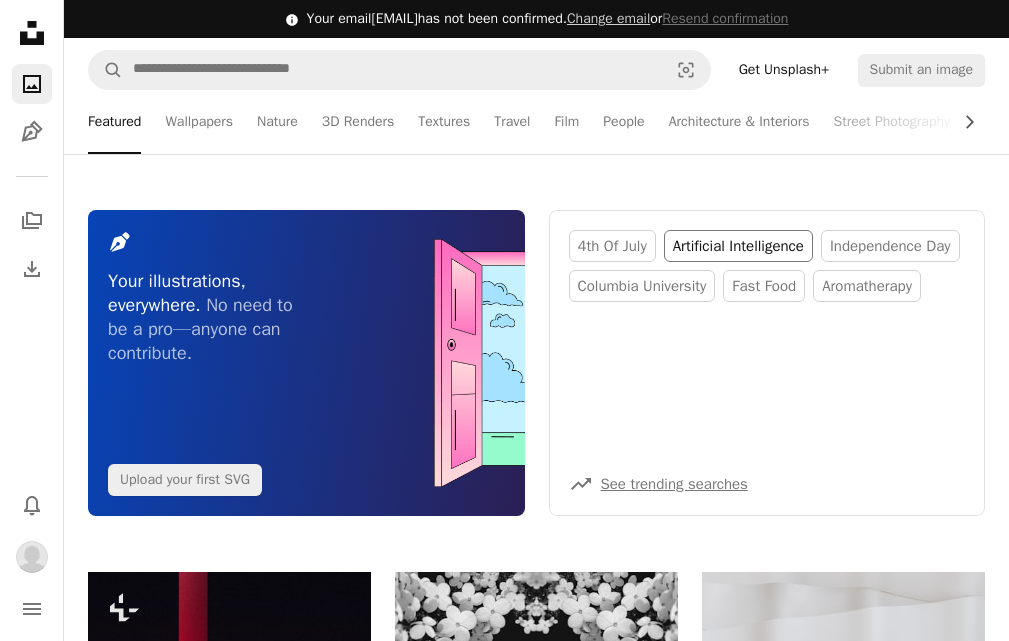 click on "artificial intelligence" at bounding box center (738, 246) 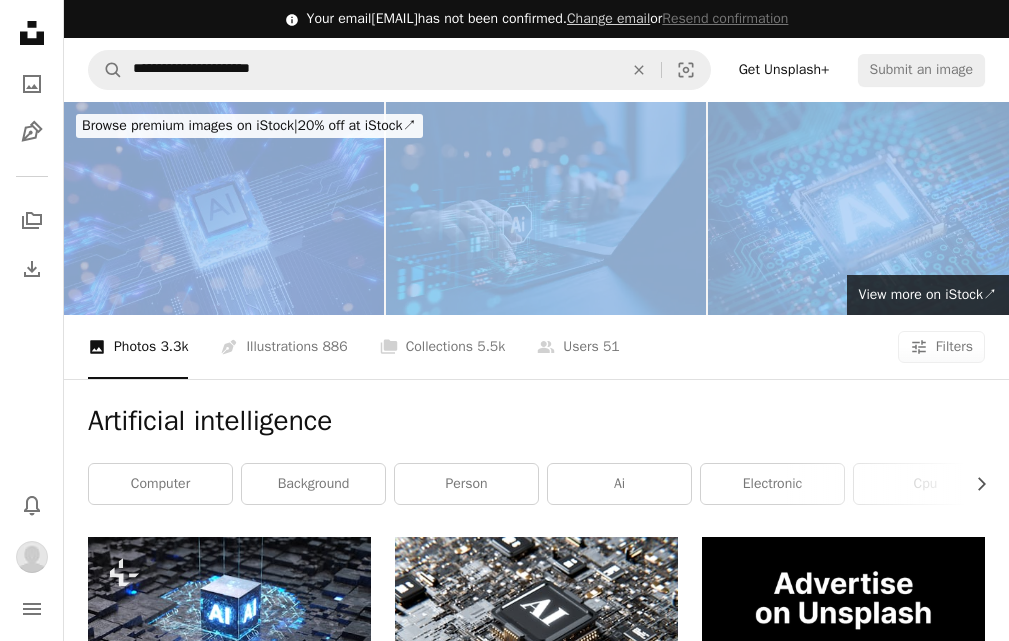 drag, startPoint x: 1007, startPoint y: 88, endPoint x: 1023, endPoint y: 118, distance: 34 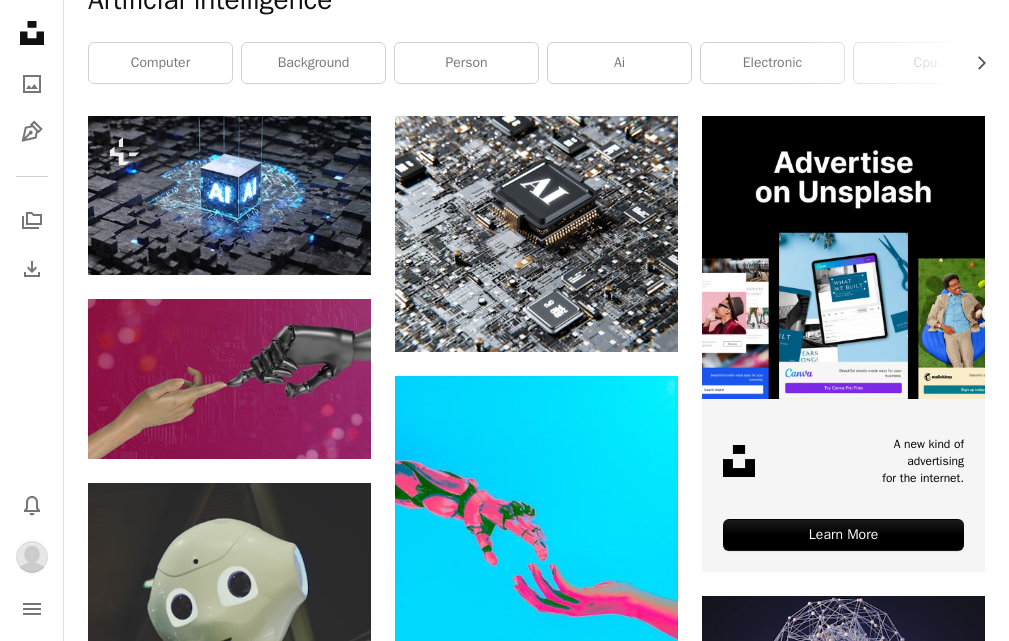 scroll, scrollTop: 0, scrollLeft: 0, axis: both 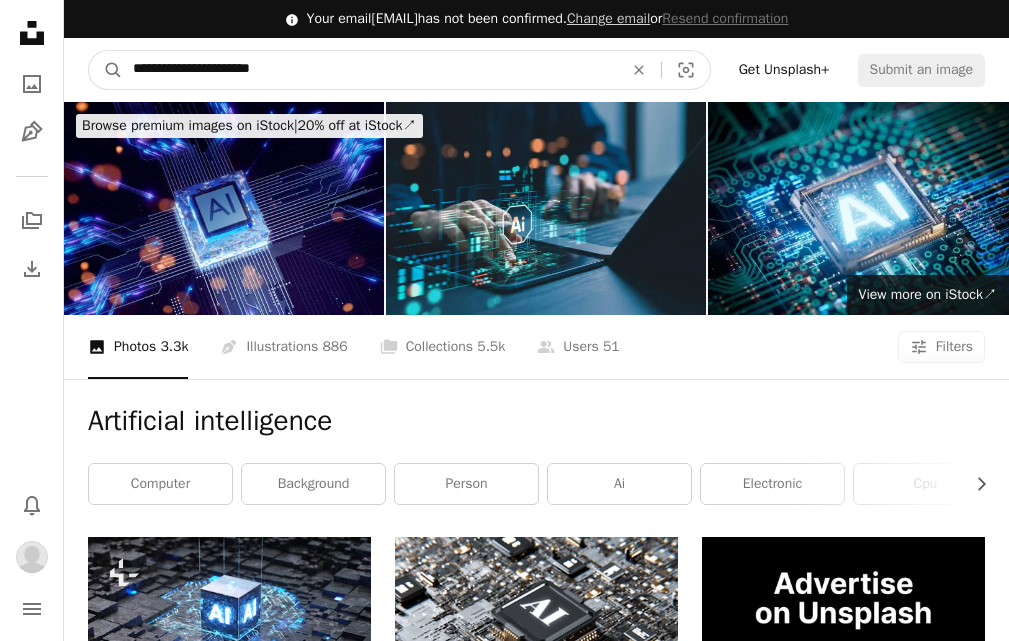 click on "**********" at bounding box center [370, 70] 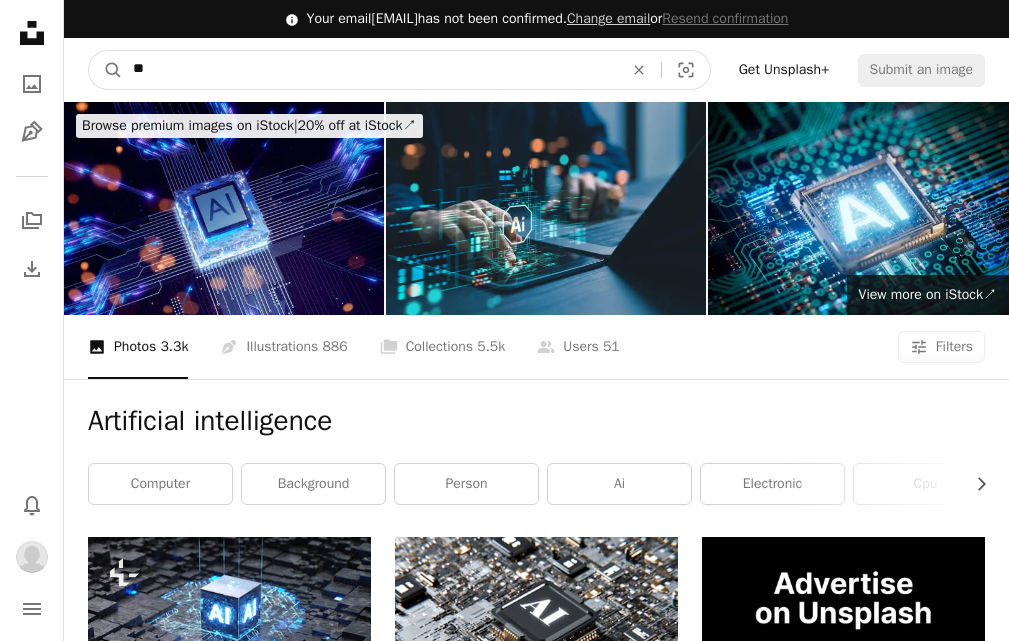 type on "*" 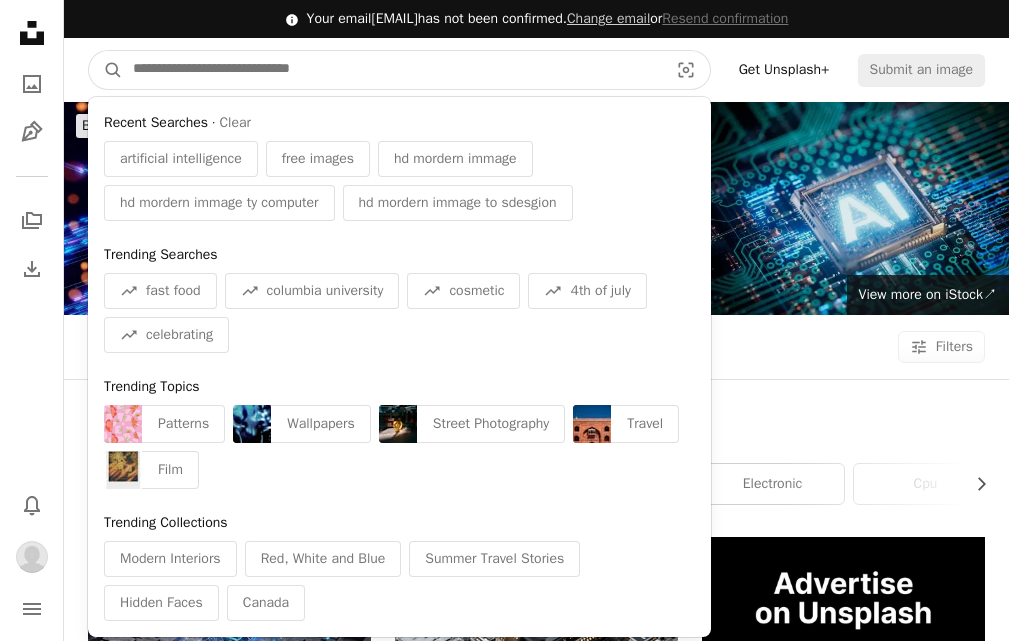 type 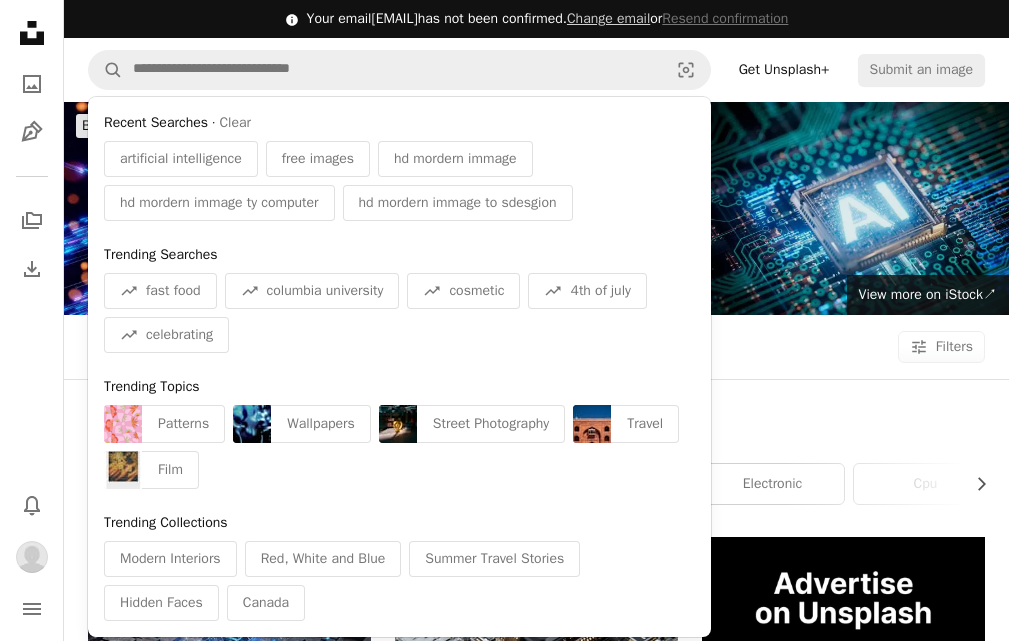 click at bounding box center [868, 208] 